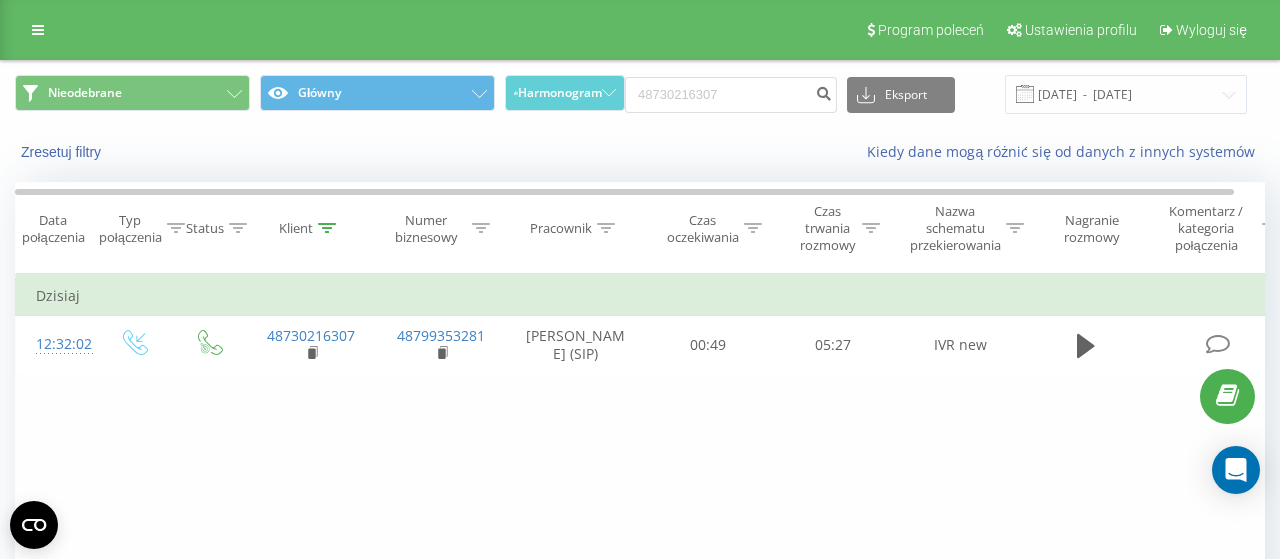 scroll, scrollTop: 0, scrollLeft: 0, axis: both 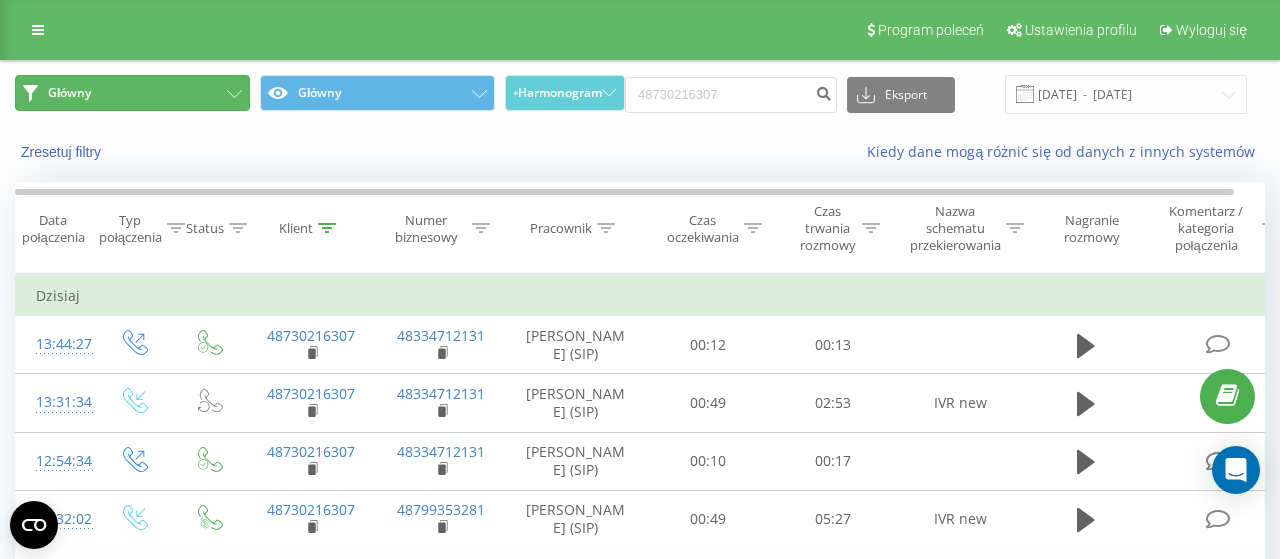 click on "Główny" at bounding box center [132, 93] 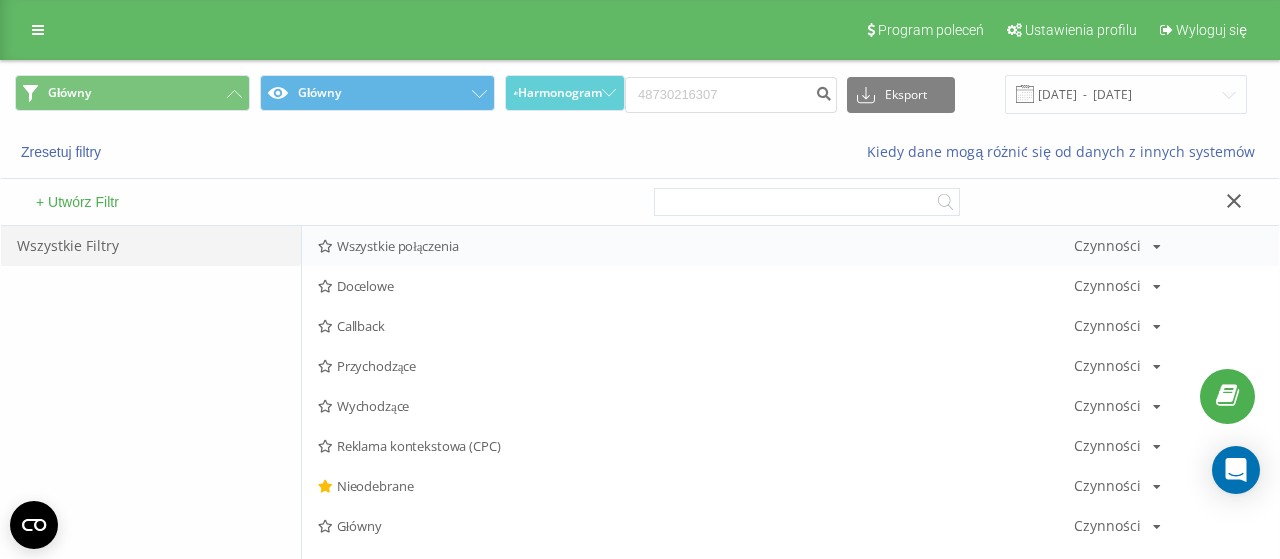 click on "Wszystkie połączenia" at bounding box center [696, 246] 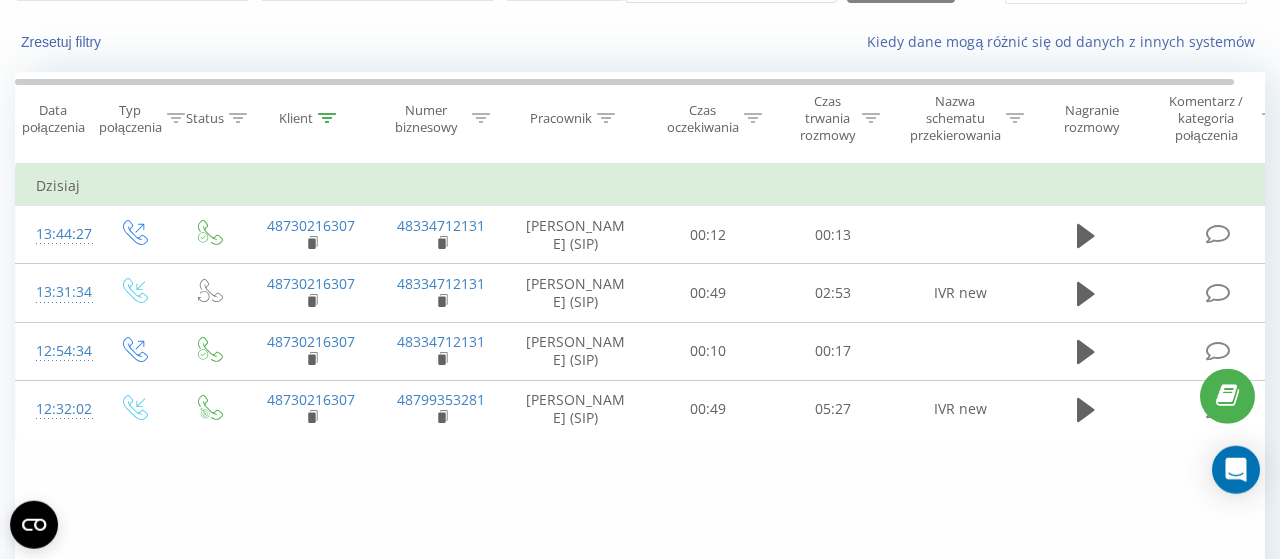 scroll, scrollTop: 0, scrollLeft: 0, axis: both 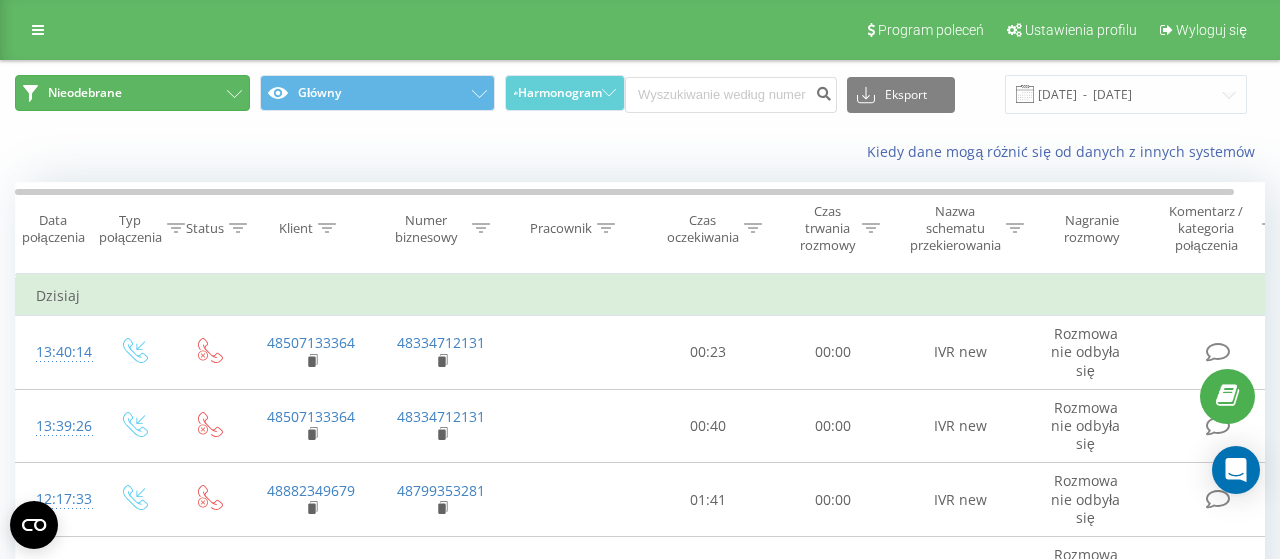 click 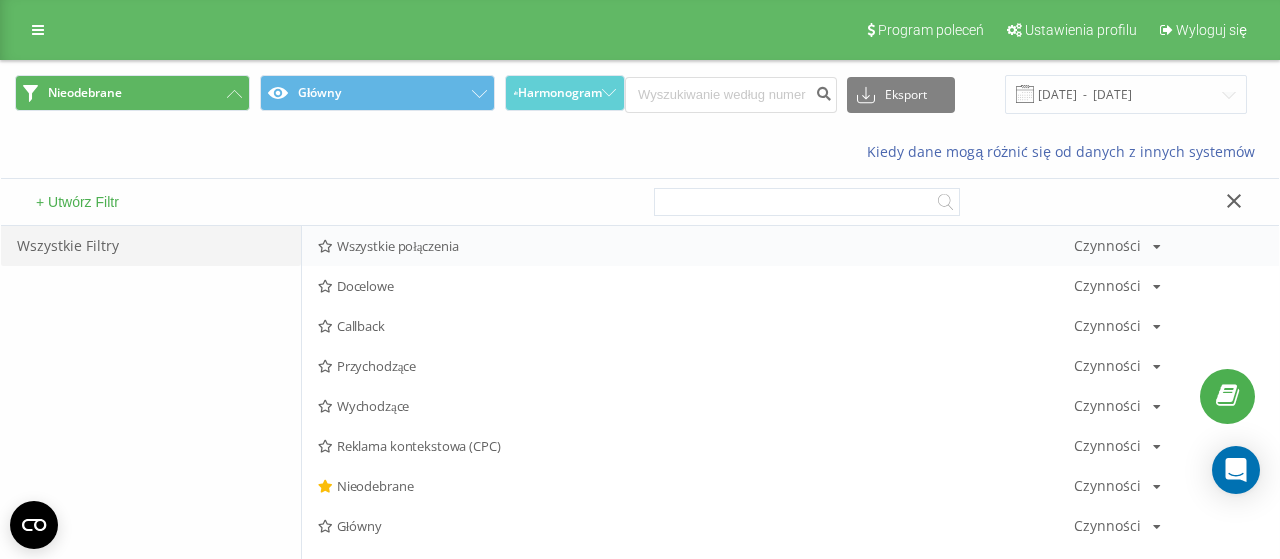 click on "Wszystkie połączenia" at bounding box center (696, 246) 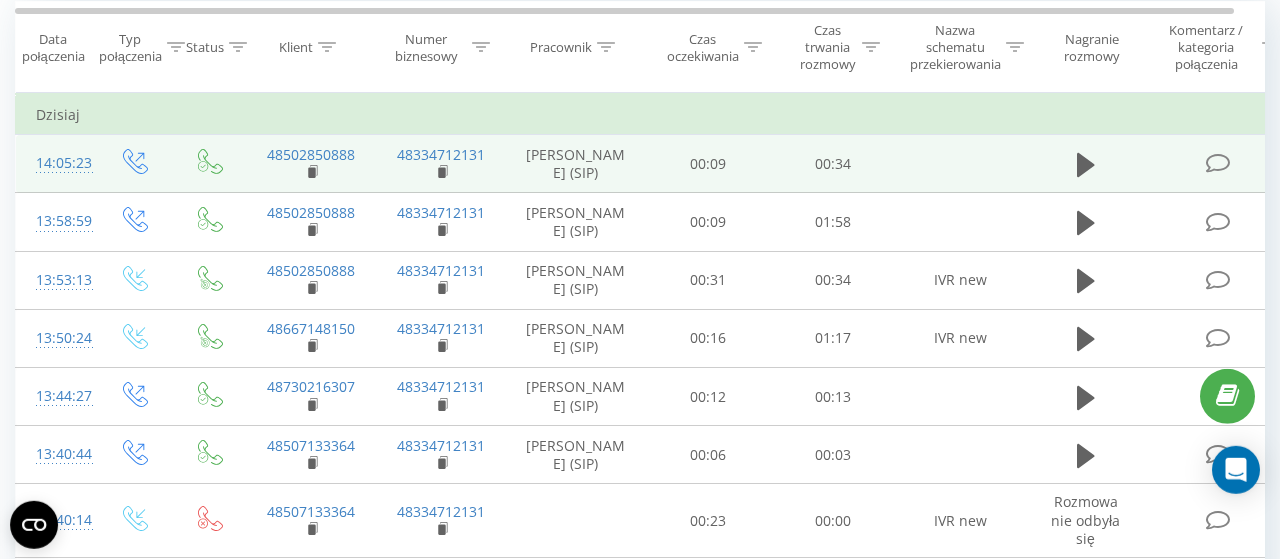 scroll, scrollTop: 104, scrollLeft: 0, axis: vertical 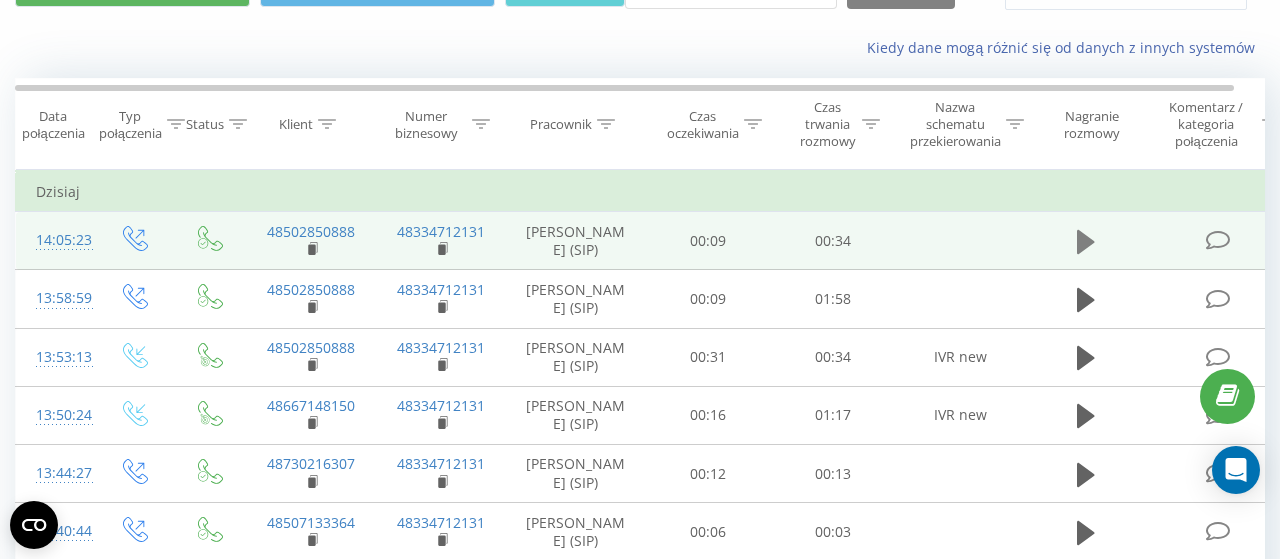 click 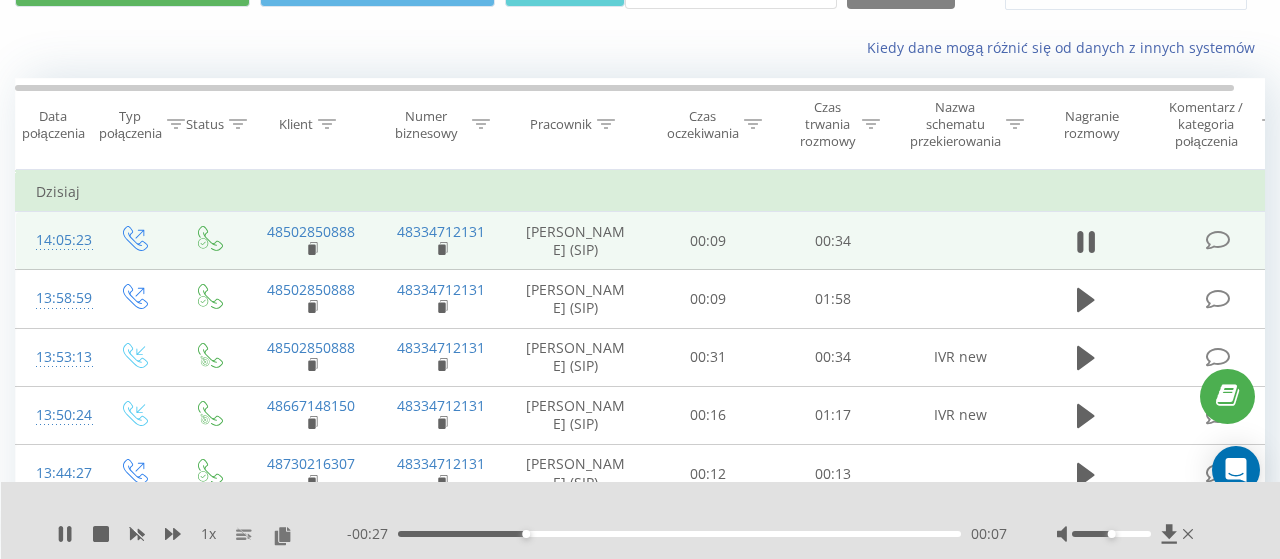 click 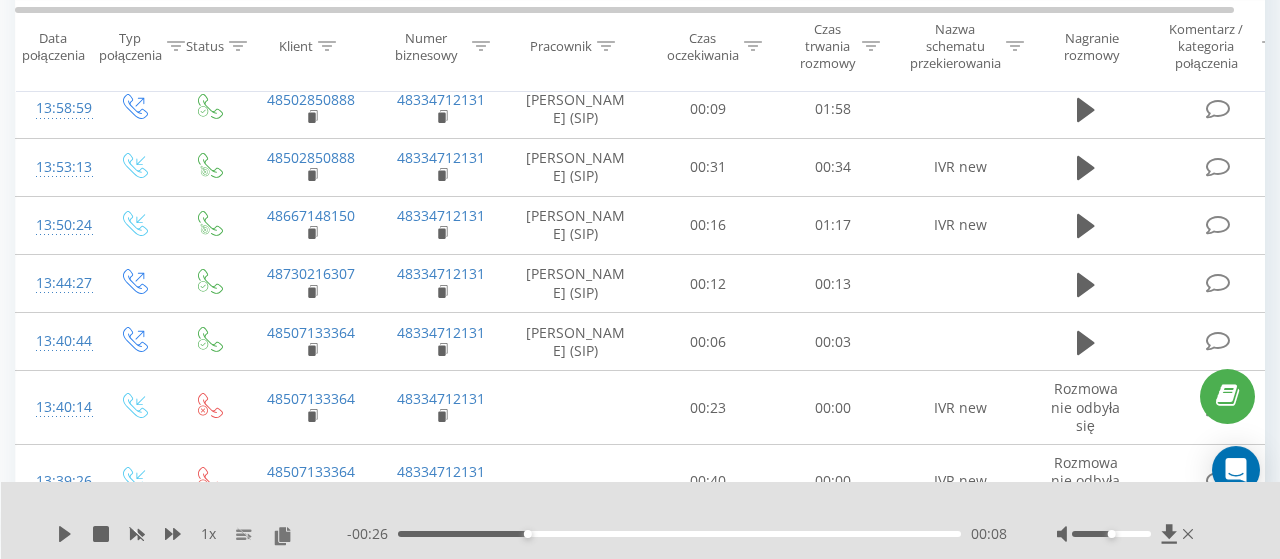 scroll, scrollTop: 312, scrollLeft: 0, axis: vertical 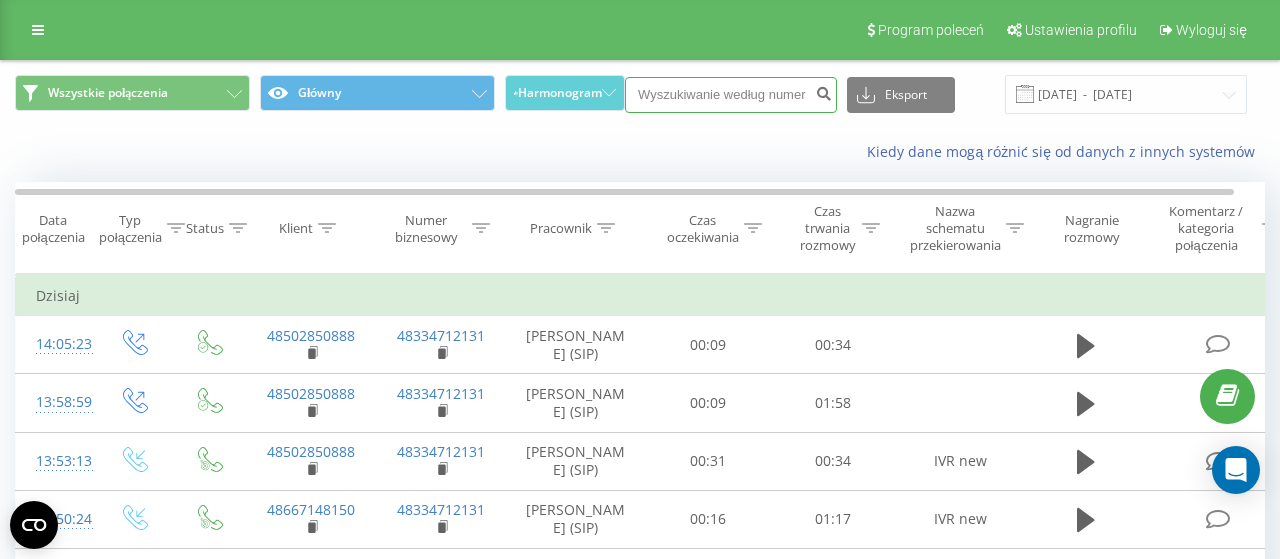 click at bounding box center [731, 95] 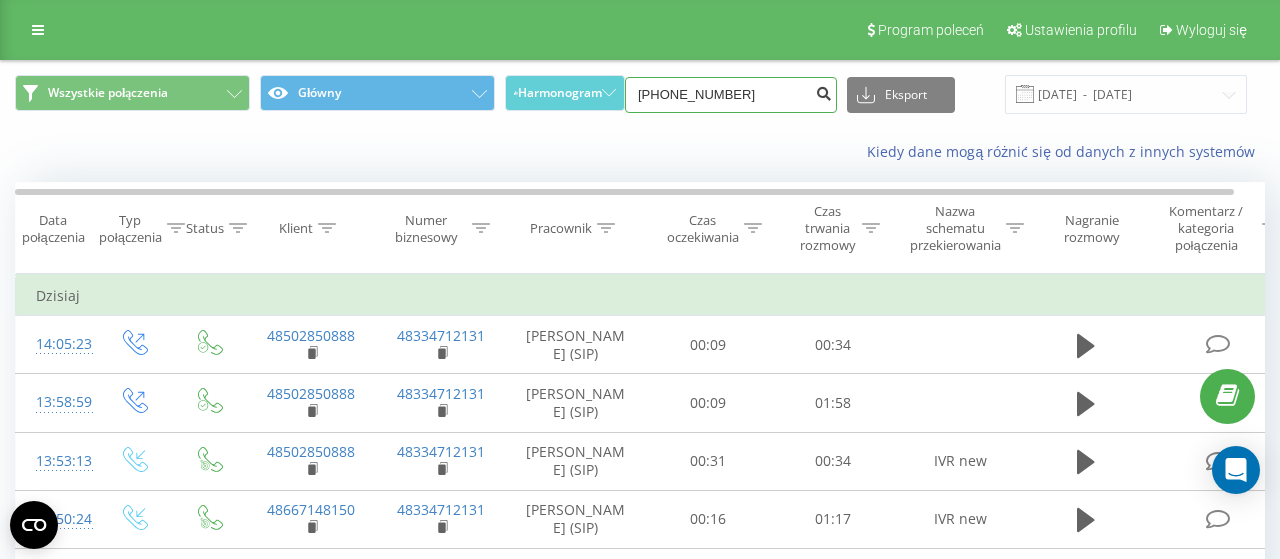 type on "+48 570355055" 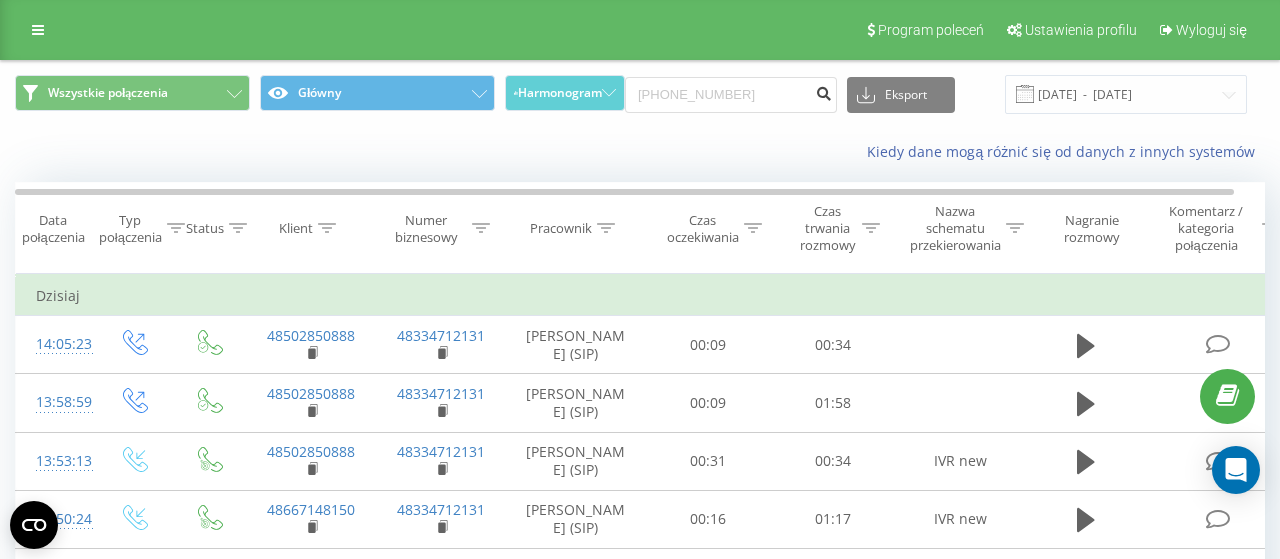 click at bounding box center [823, 91] 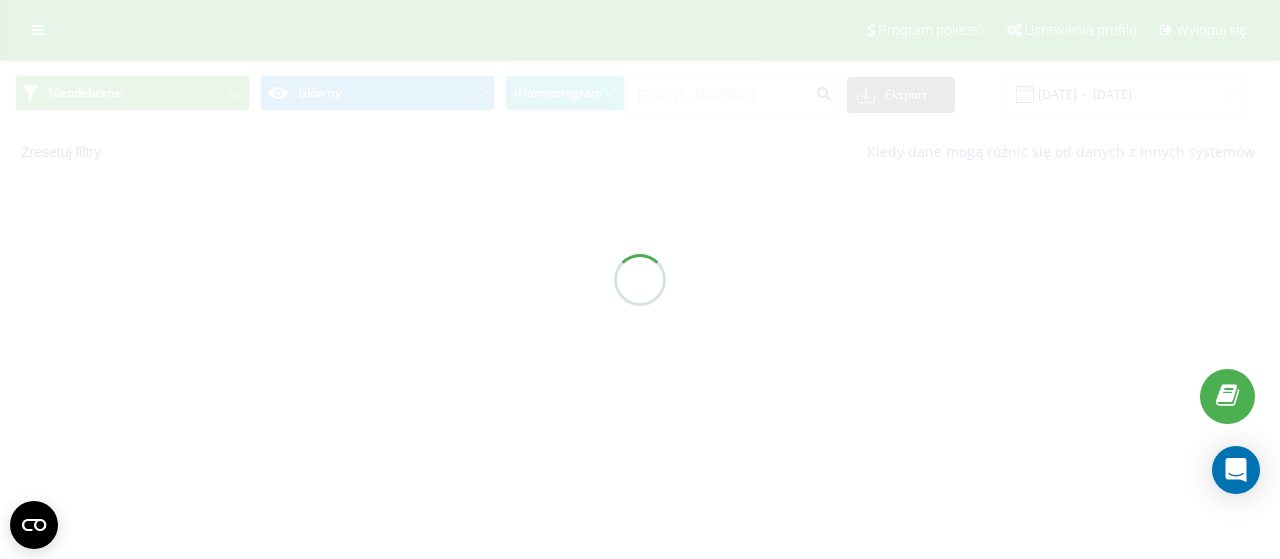 scroll, scrollTop: 0, scrollLeft: 0, axis: both 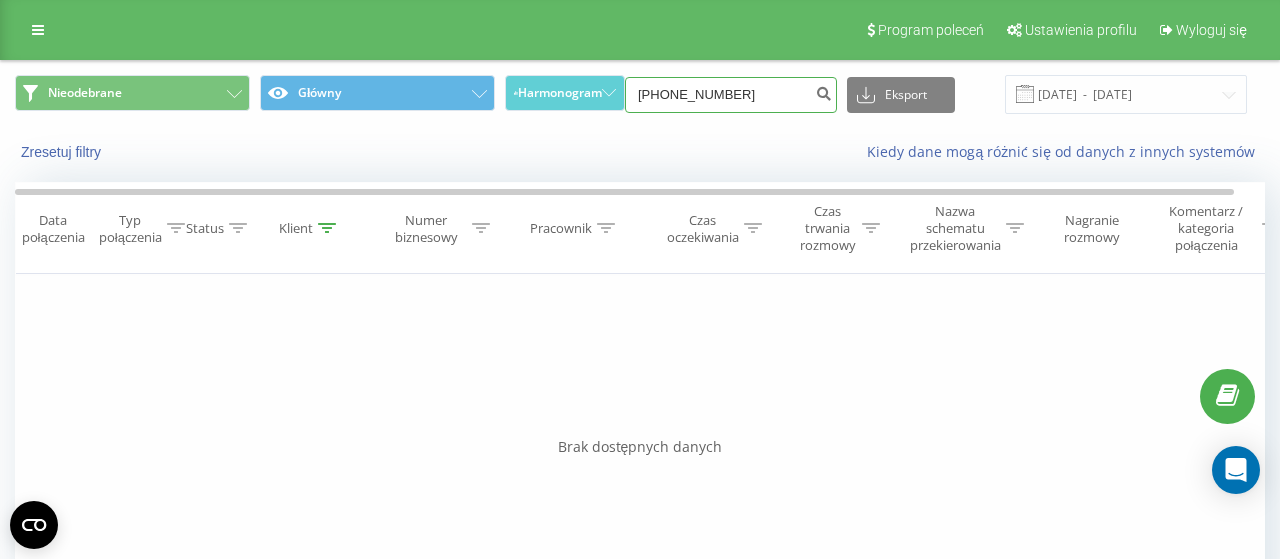 click on "[PHONE_NUMBER]" at bounding box center [731, 95] 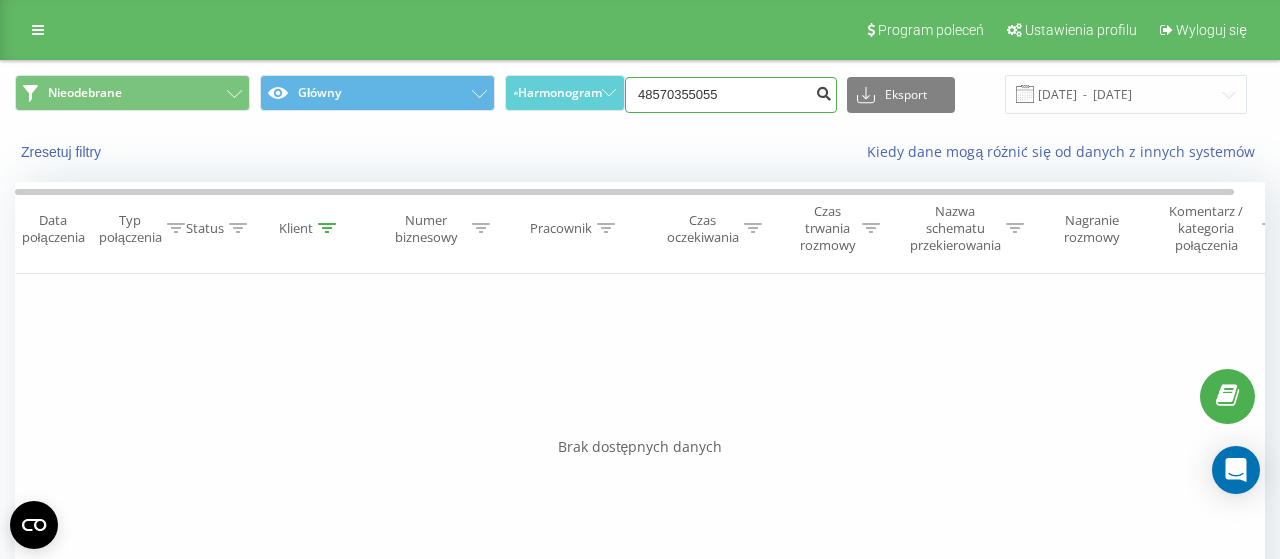 type on "48570355055" 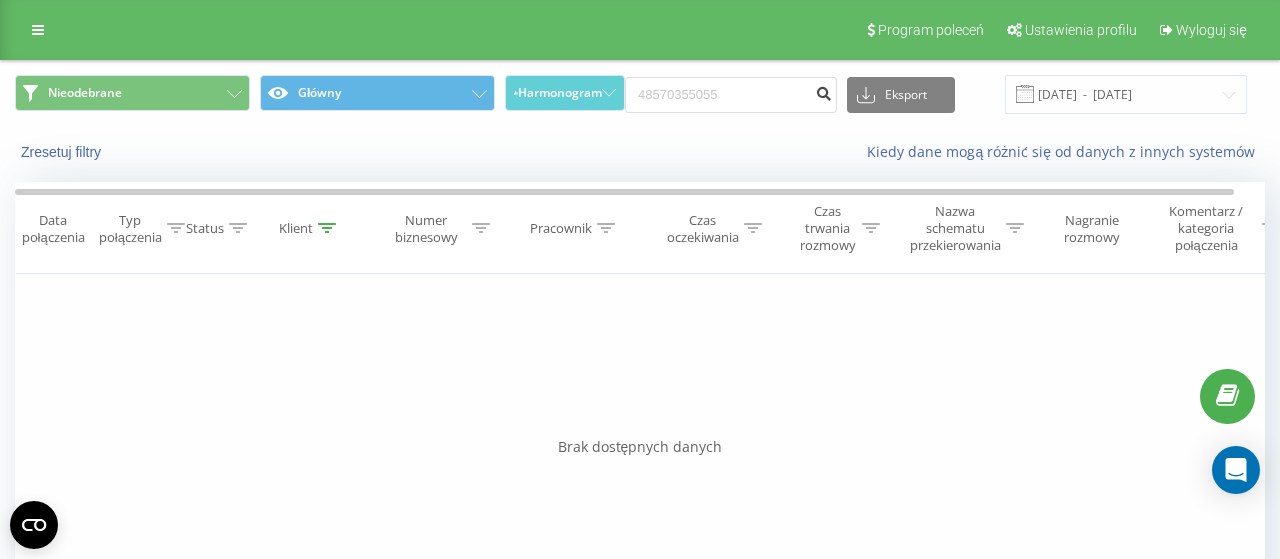 click at bounding box center (823, 91) 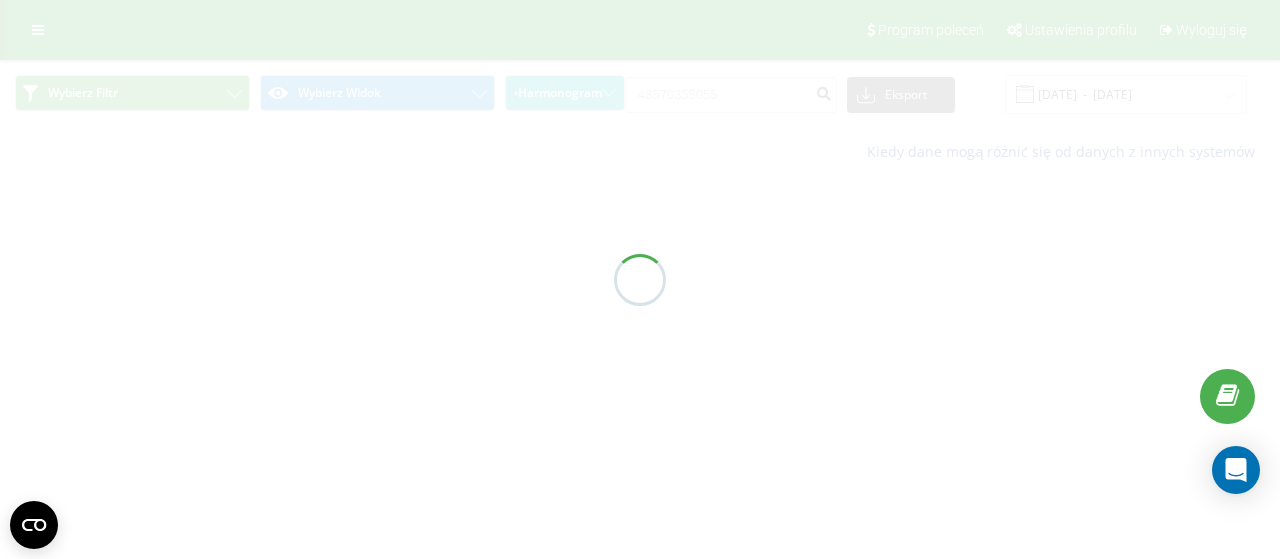 scroll, scrollTop: 0, scrollLeft: 0, axis: both 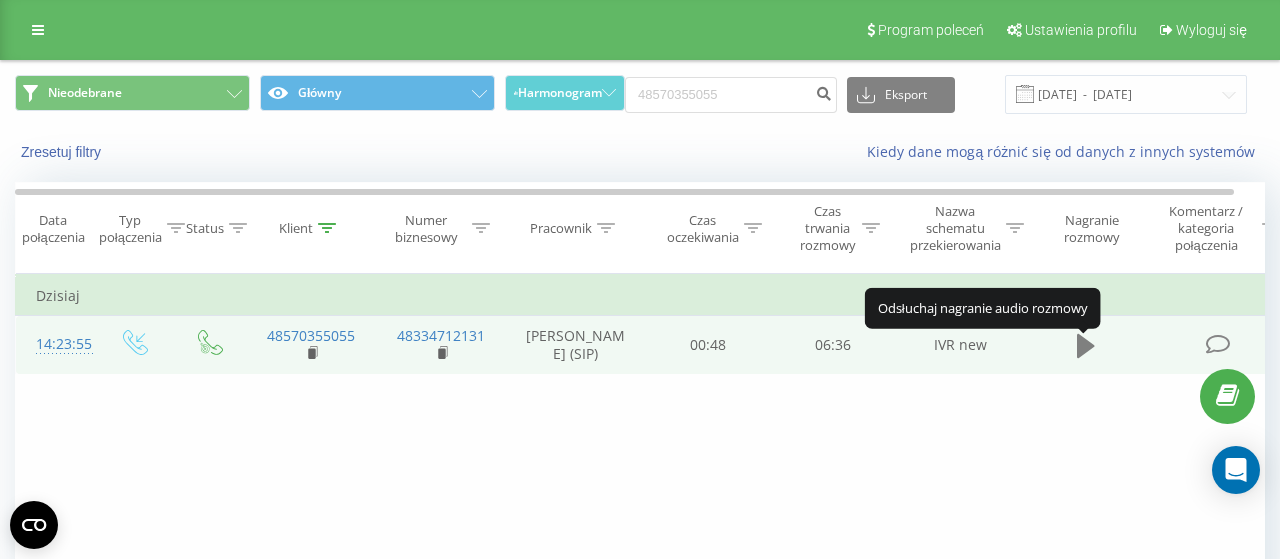 click 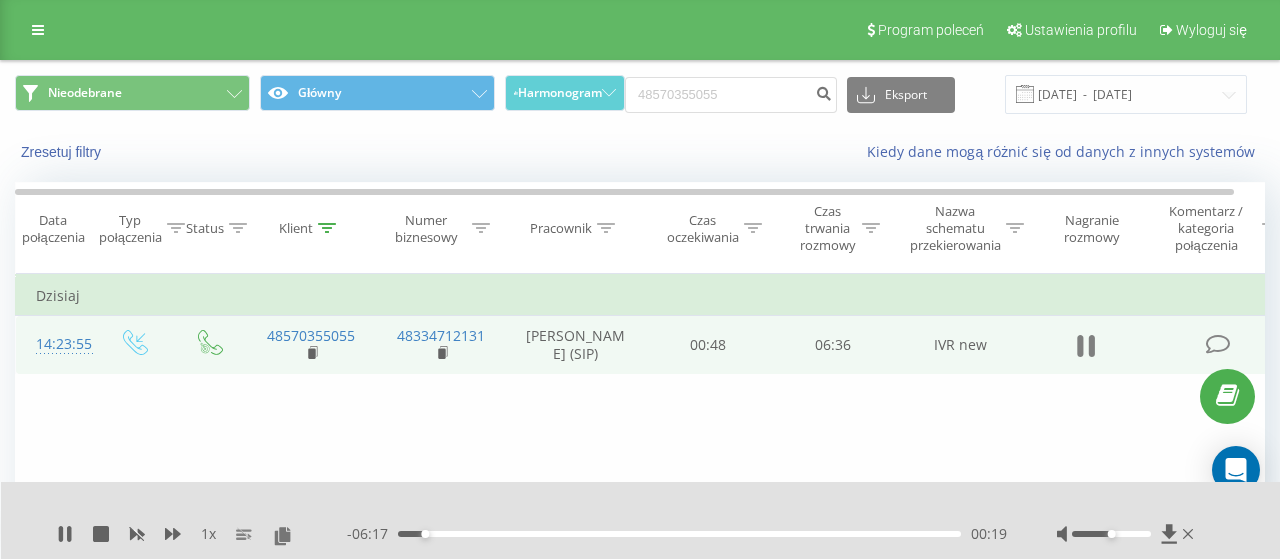 click 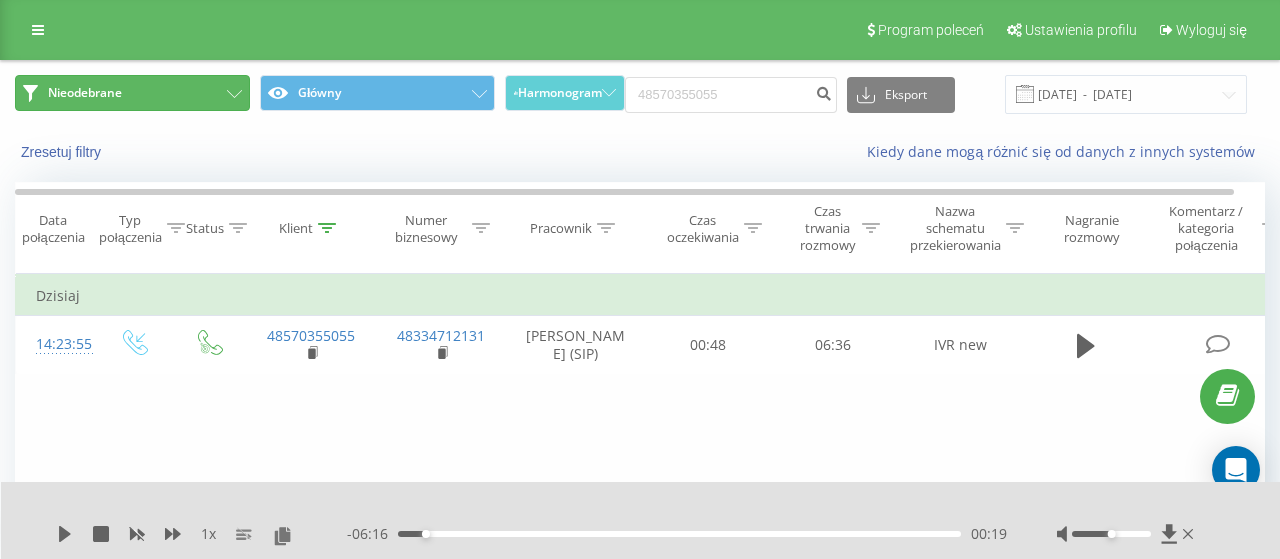 click 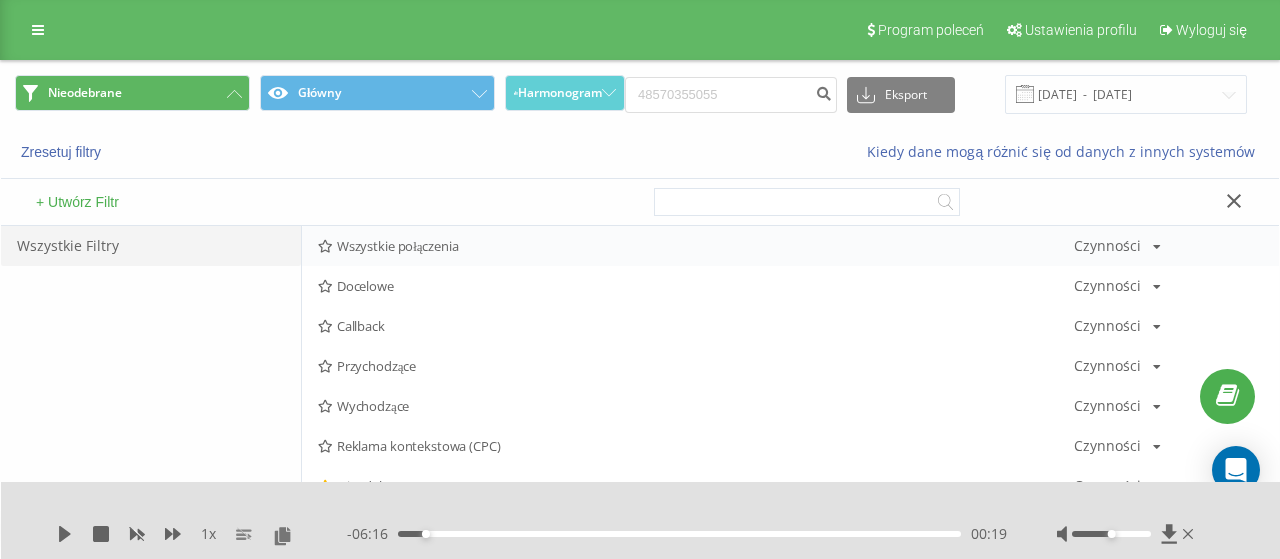 click on "Wszystkie połączenia" at bounding box center (696, 246) 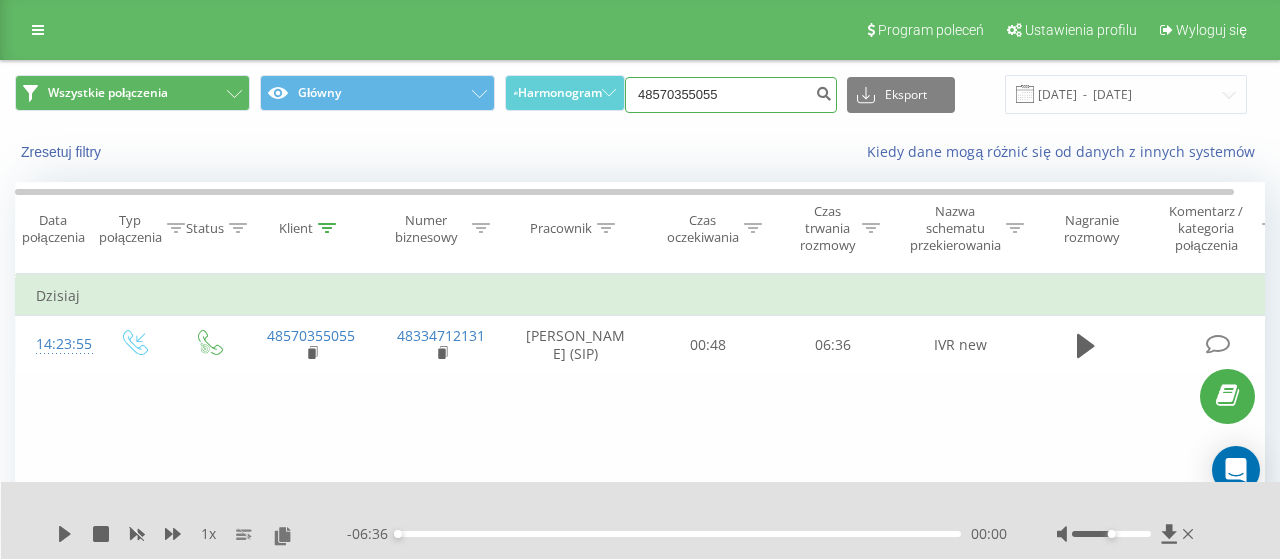 click on "48570355055" at bounding box center [731, 95] 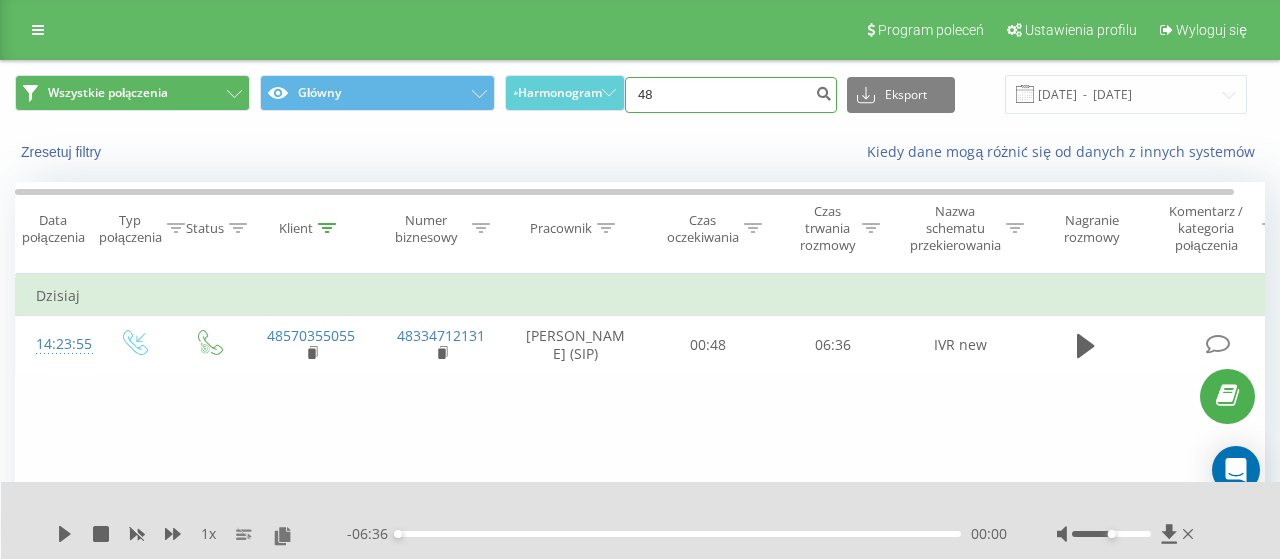 type on "4" 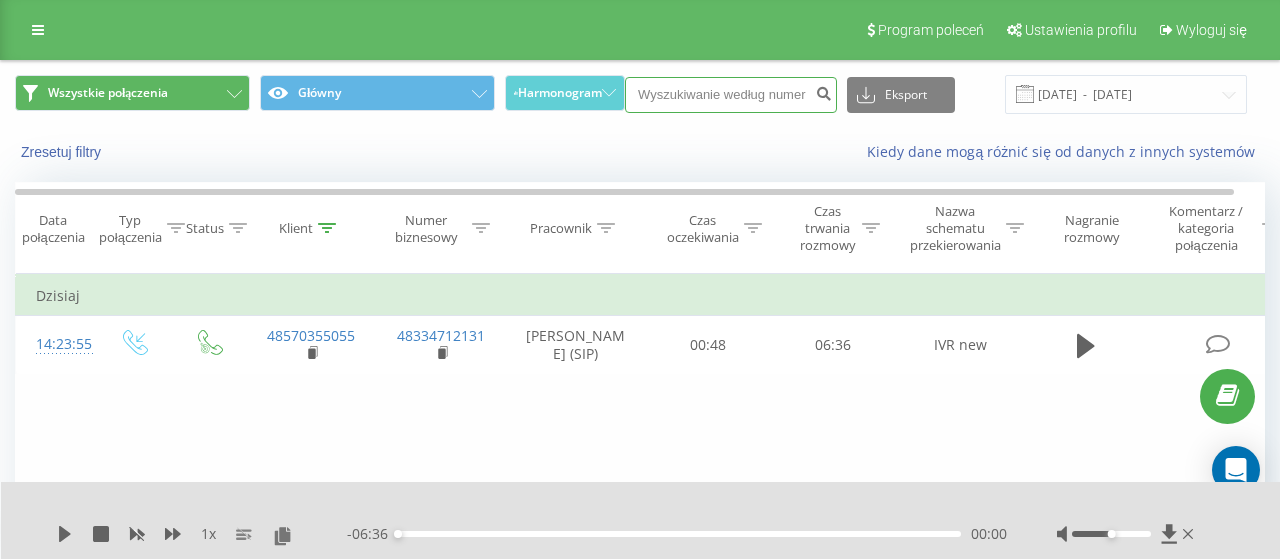 paste on "48 515179880" 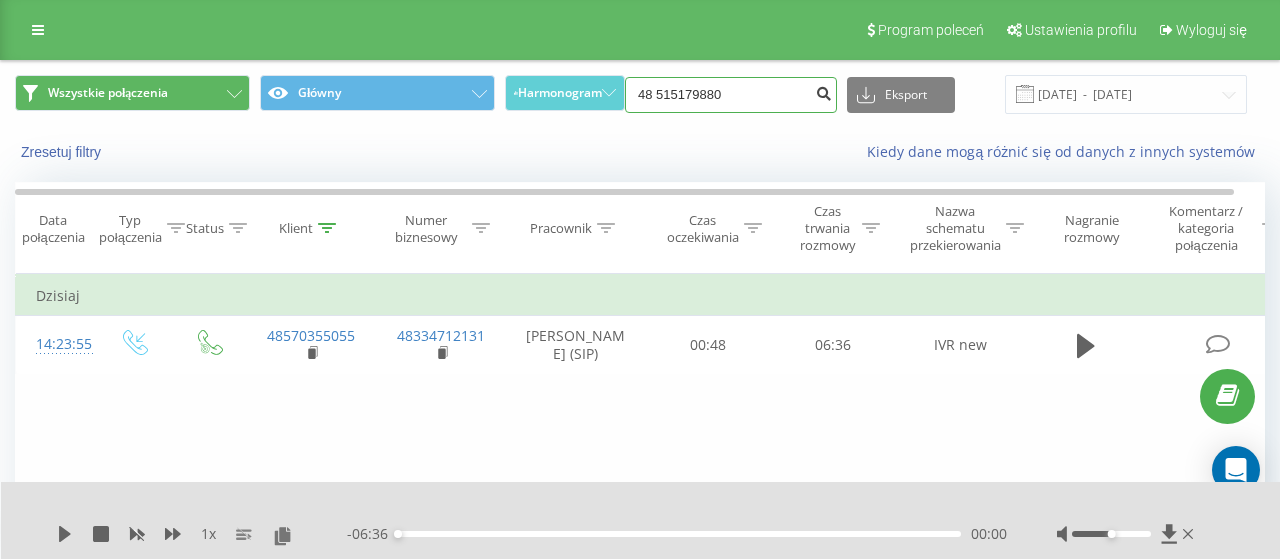 type on "48 515179880" 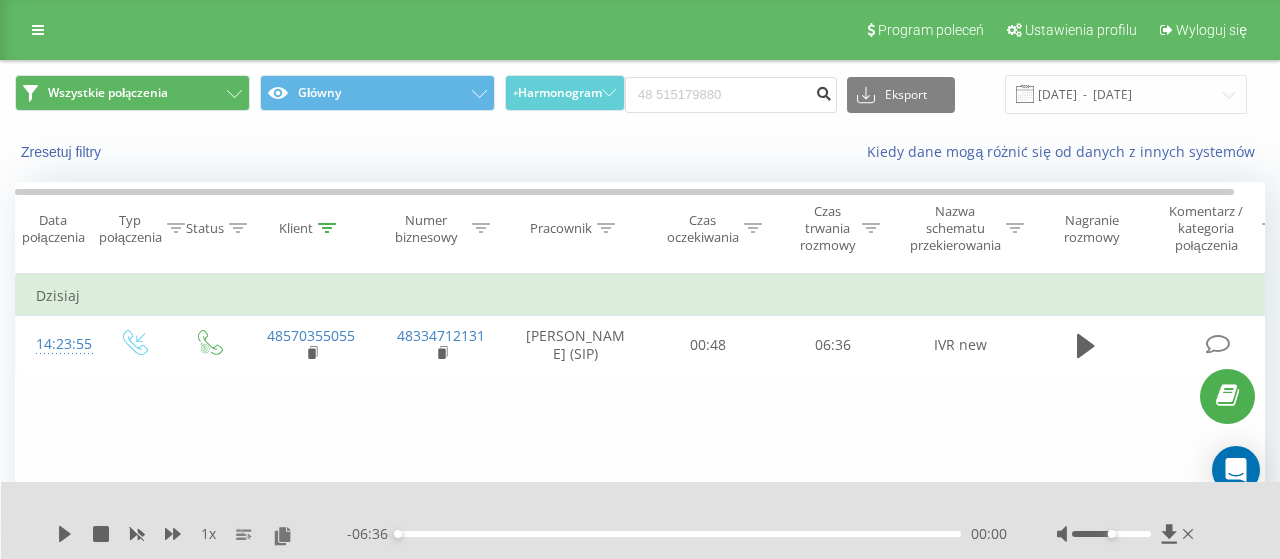 click at bounding box center [823, 91] 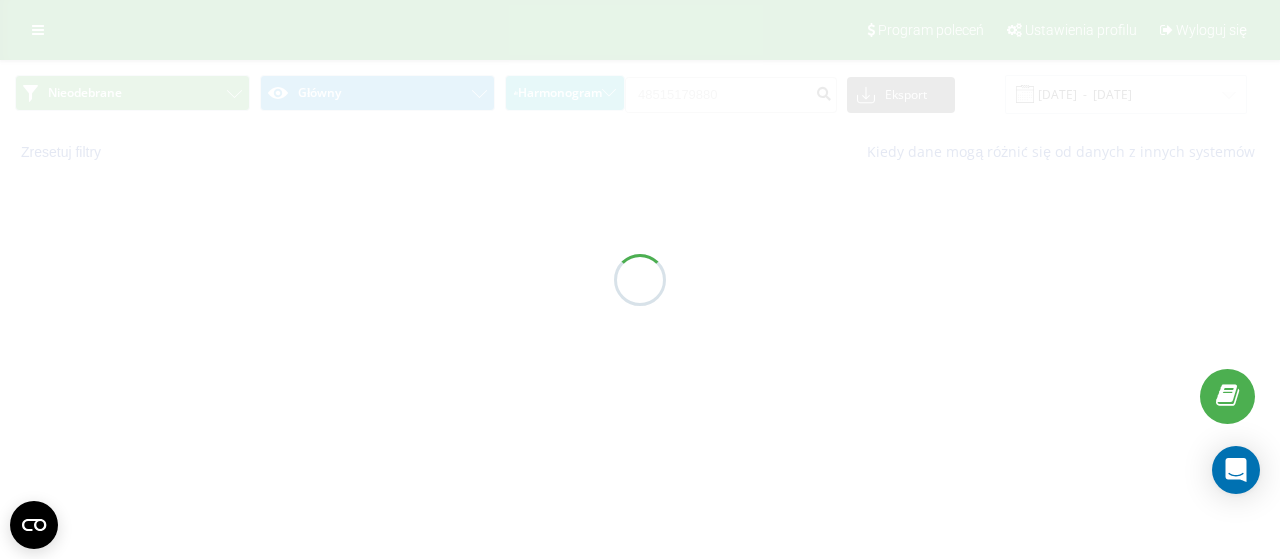 scroll, scrollTop: 0, scrollLeft: 0, axis: both 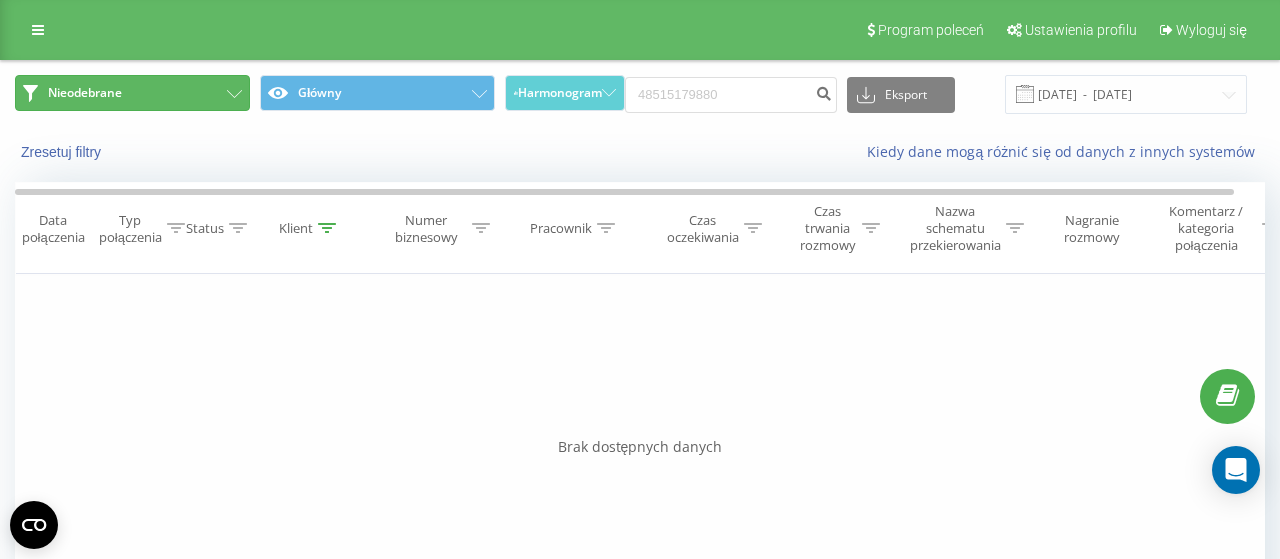 click 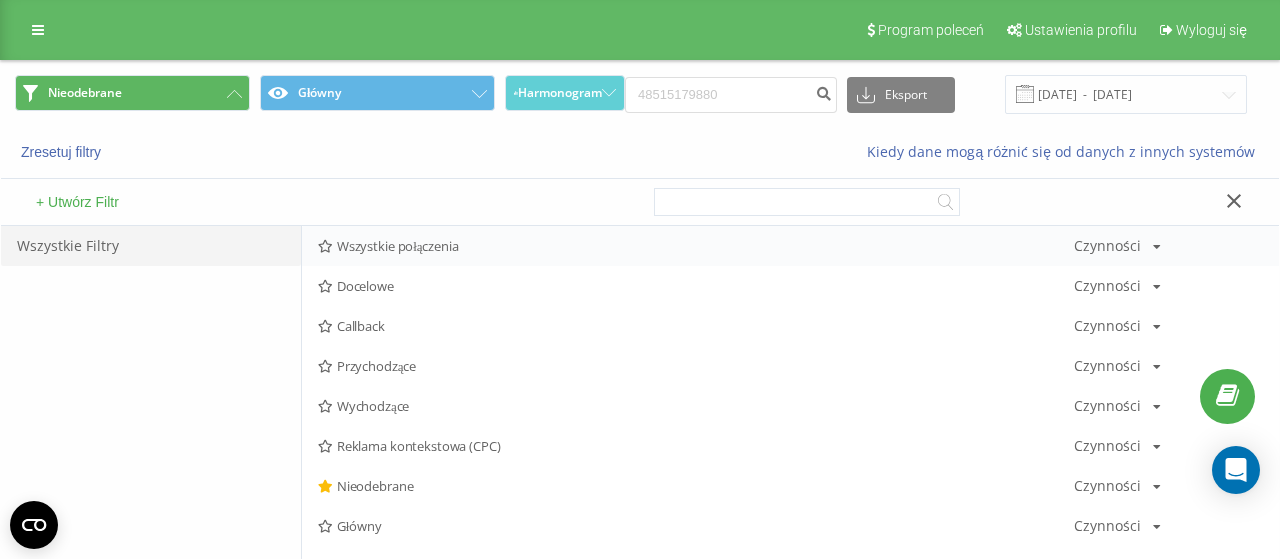 click on "Wszystkie połączenia" at bounding box center (696, 246) 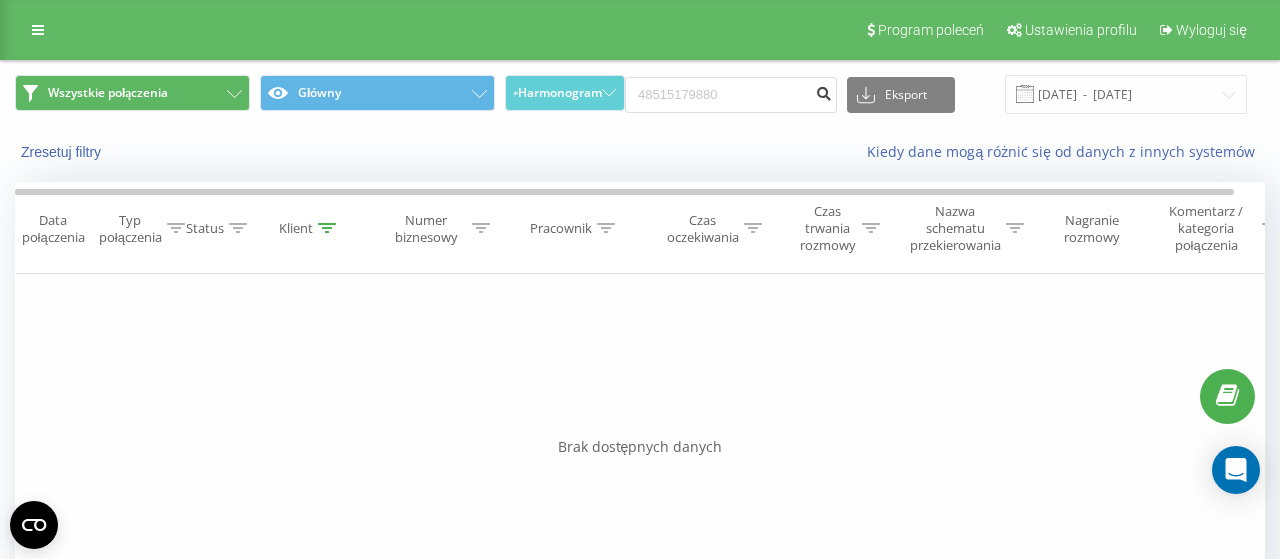 click at bounding box center [823, 91] 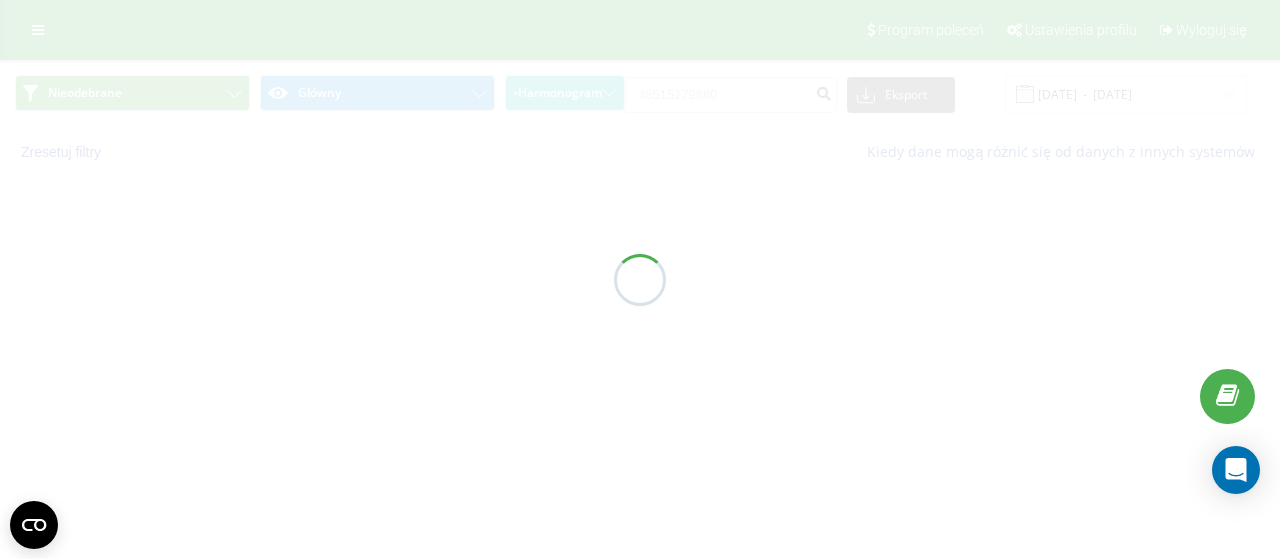 scroll, scrollTop: 0, scrollLeft: 0, axis: both 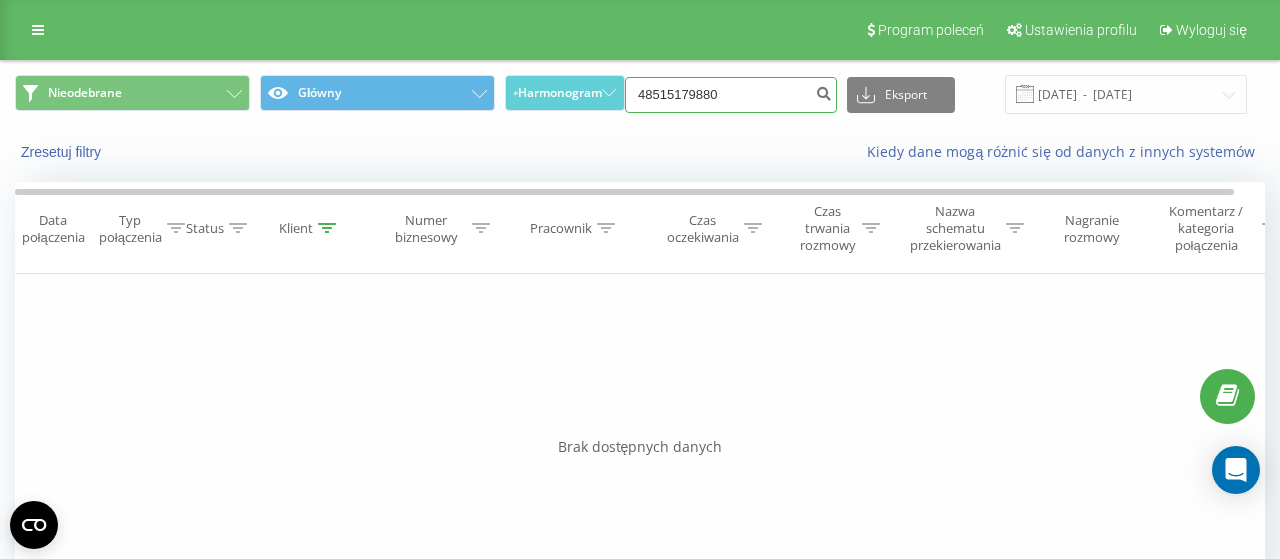 click on "48515179880" at bounding box center (731, 95) 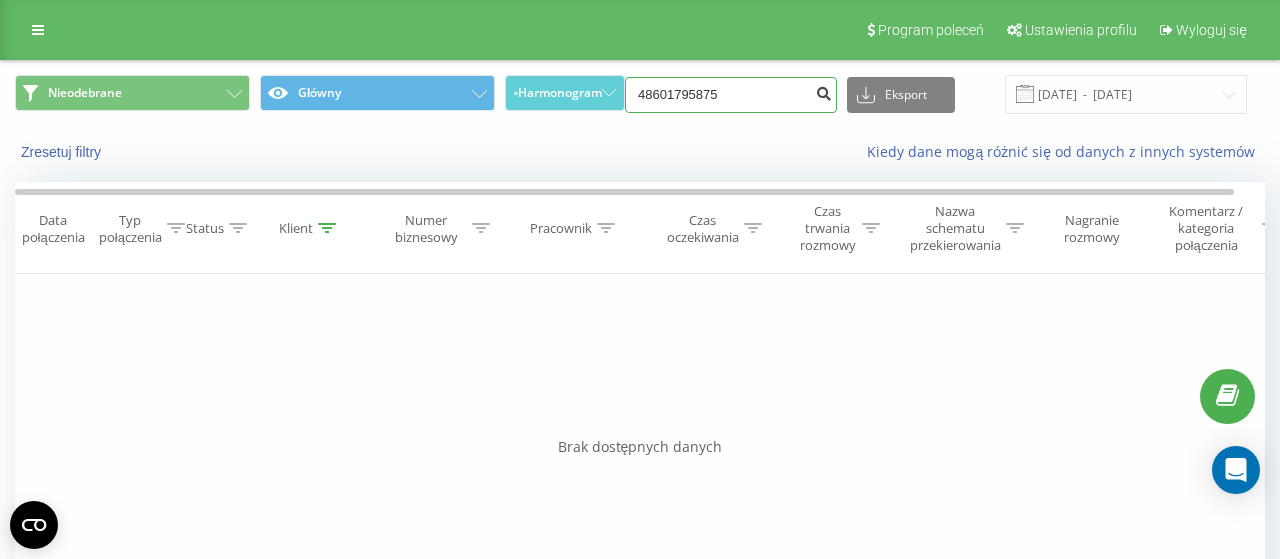 type on "48601795875" 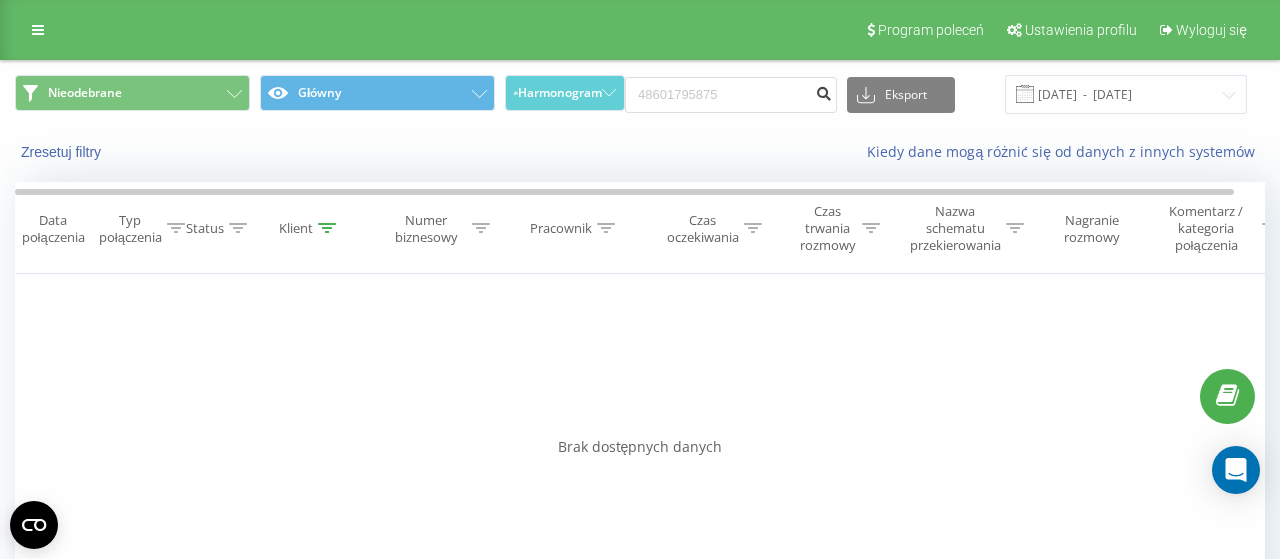 click at bounding box center [823, 91] 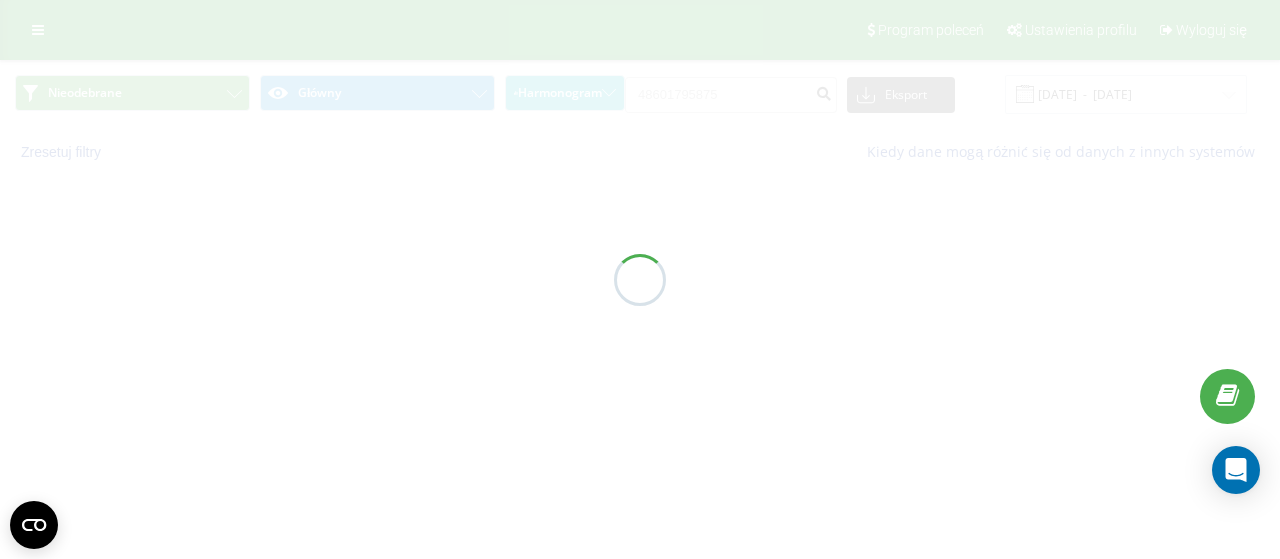 scroll, scrollTop: 0, scrollLeft: 0, axis: both 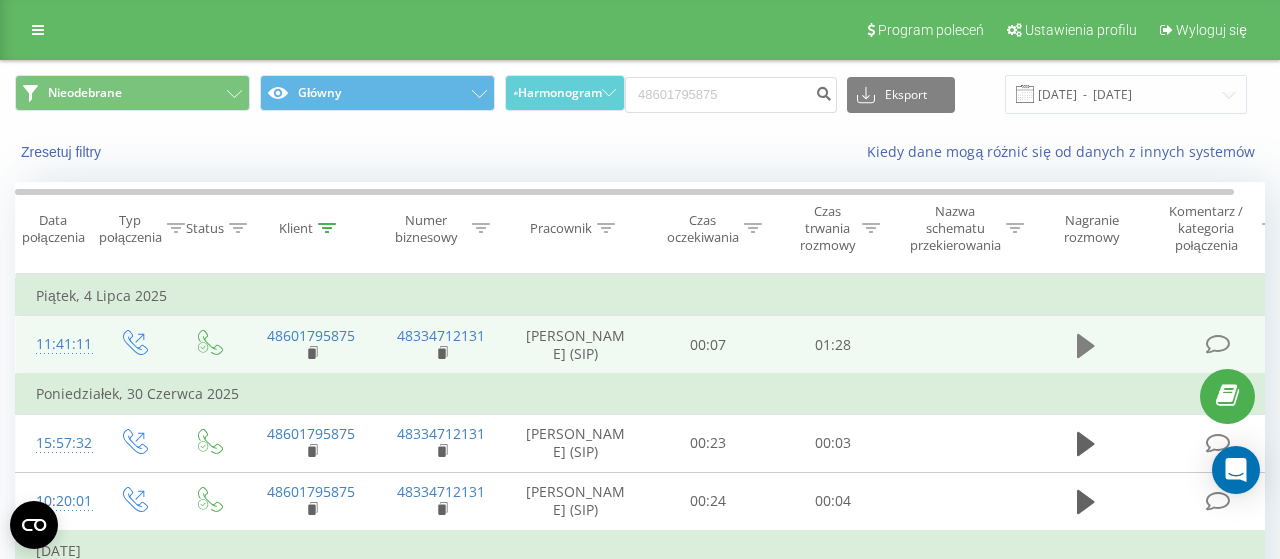 click 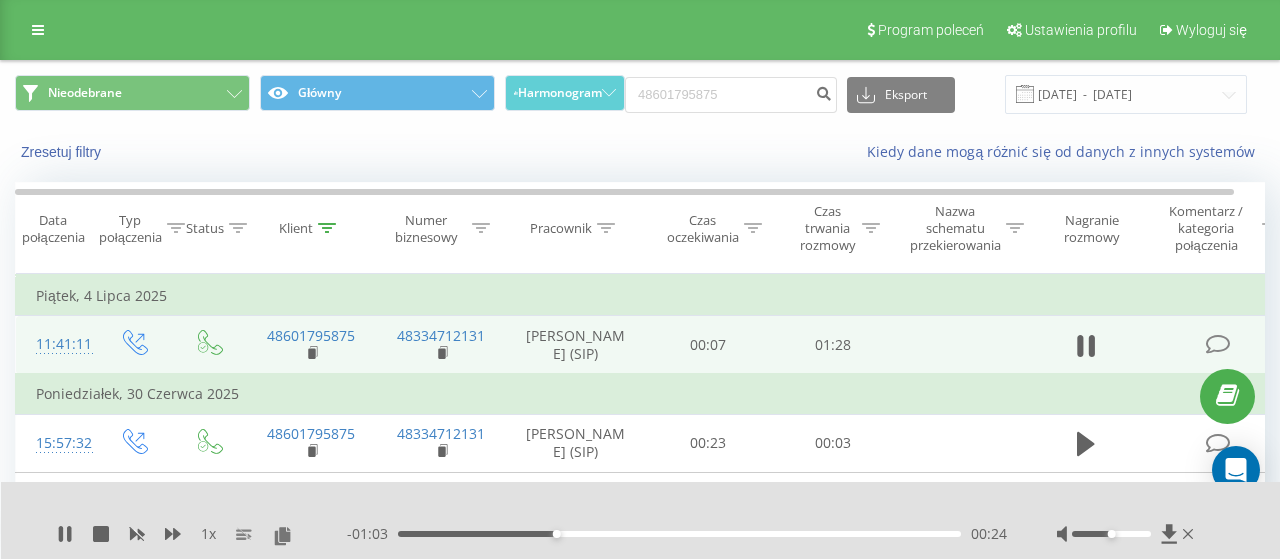click 